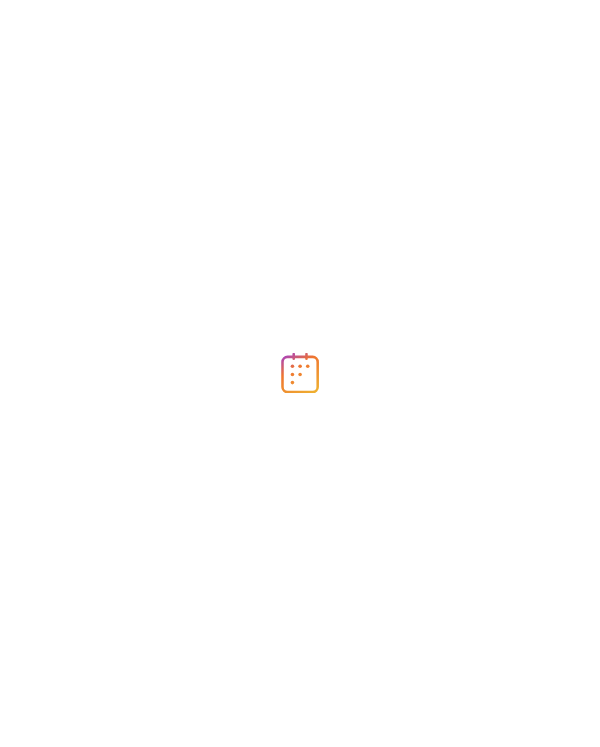 scroll, scrollTop: 0, scrollLeft: 0, axis: both 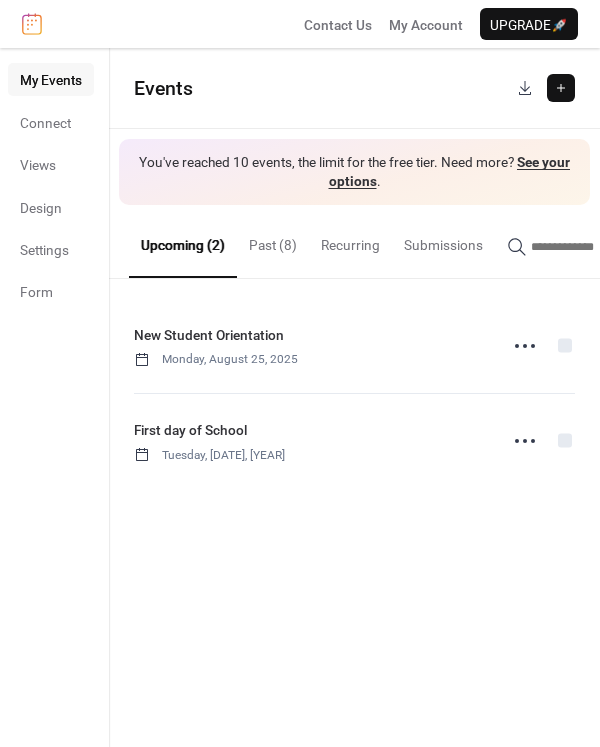 click on "Past (8)" at bounding box center (273, 240) 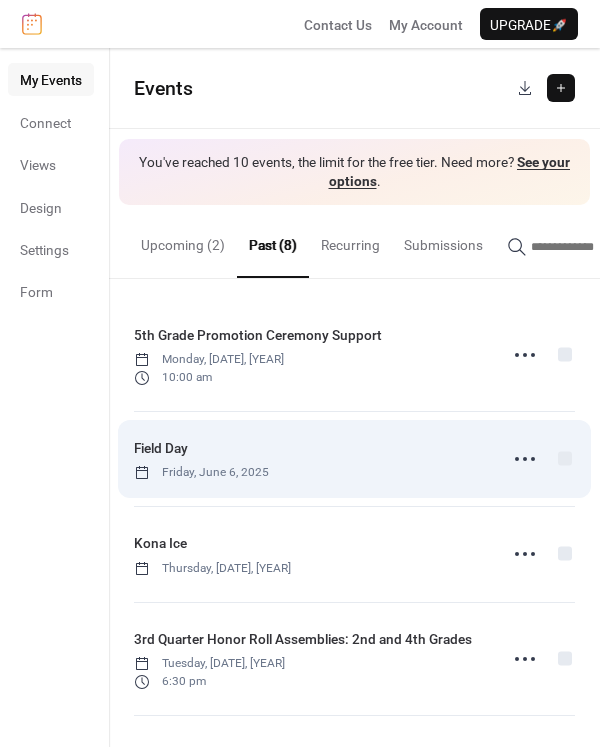 click on "Field Day" at bounding box center (161, 448) 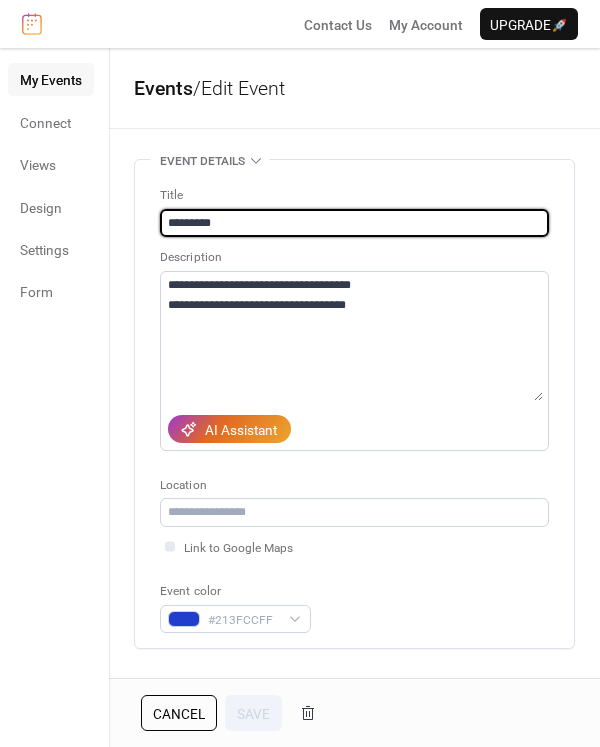 drag, startPoint x: 129, startPoint y: 214, endPoint x: 99, endPoint y: 214, distance: 30 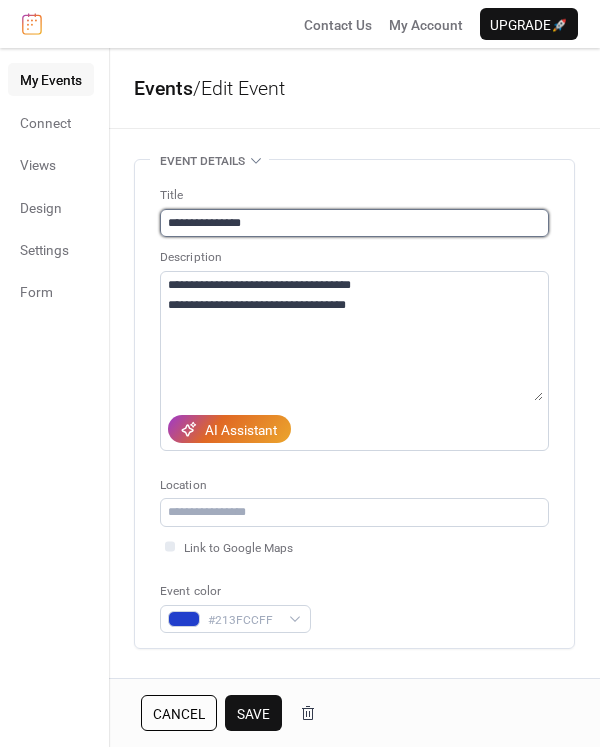 click on "**********" at bounding box center [354, 223] 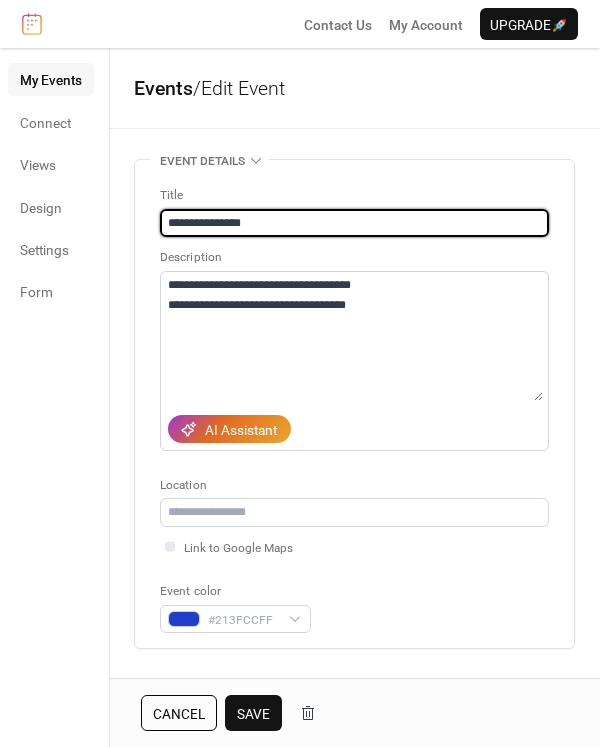 paste on "**********" 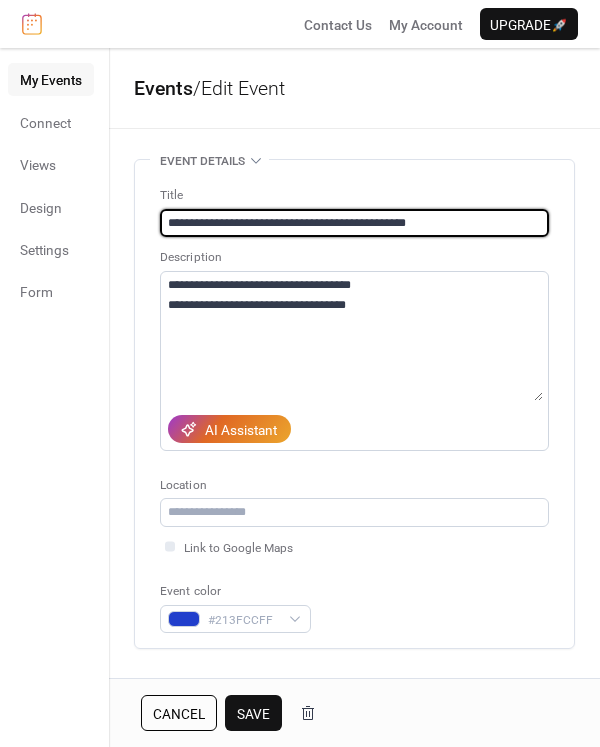 click on "**********" at bounding box center (354, 223) 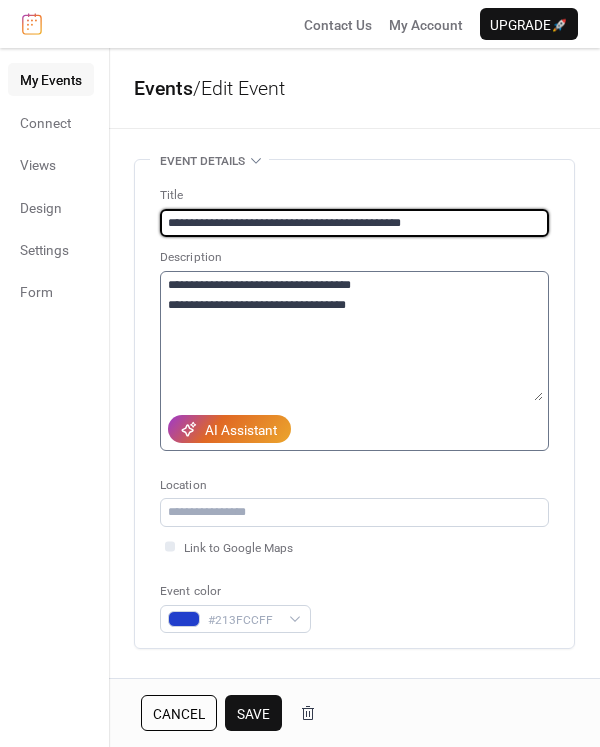 type on "**********" 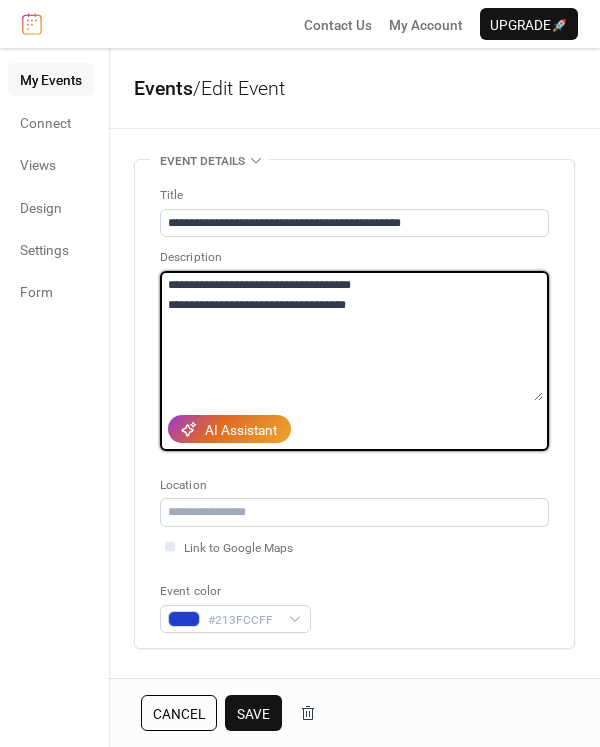 drag, startPoint x: 404, startPoint y: 304, endPoint x: 95, endPoint y: 259, distance: 312.25952 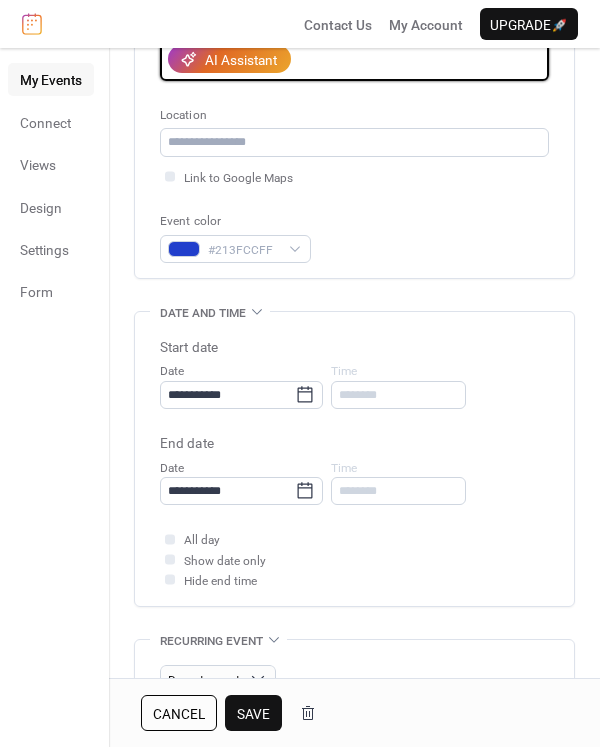 scroll, scrollTop: 400, scrollLeft: 0, axis: vertical 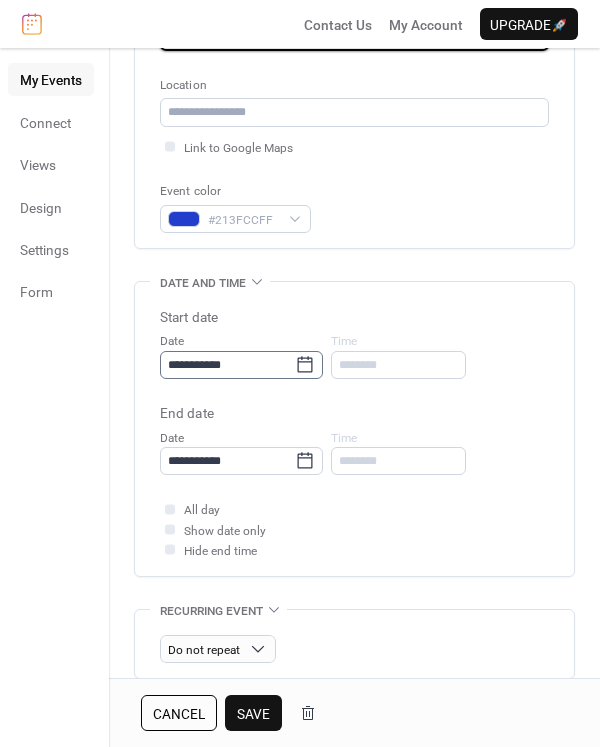 type 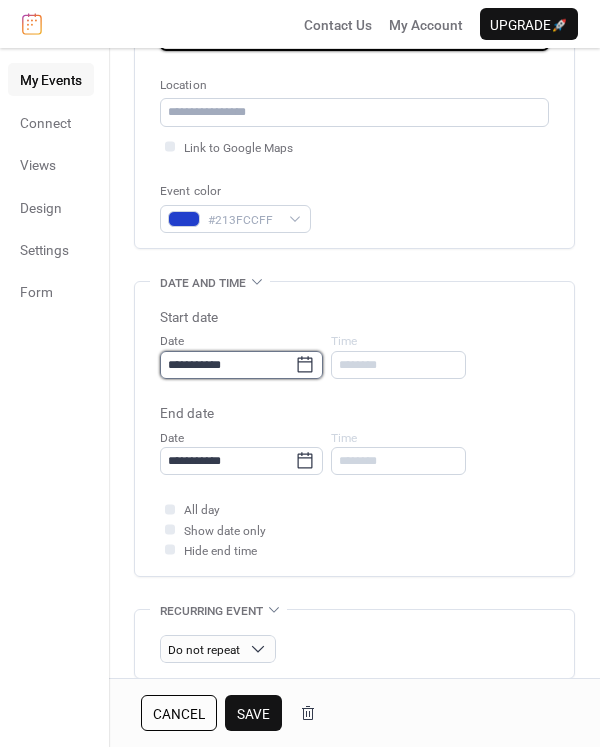 click on "**********" at bounding box center (227, 365) 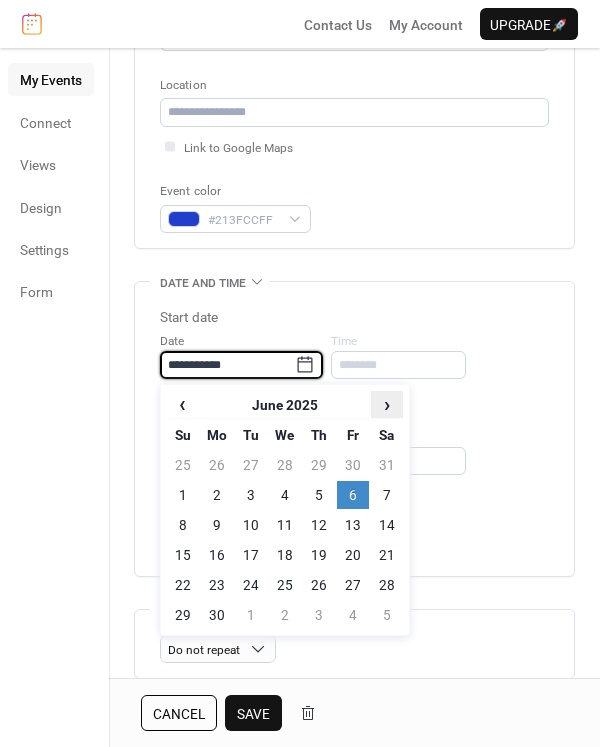 click on "›" at bounding box center [387, 404] 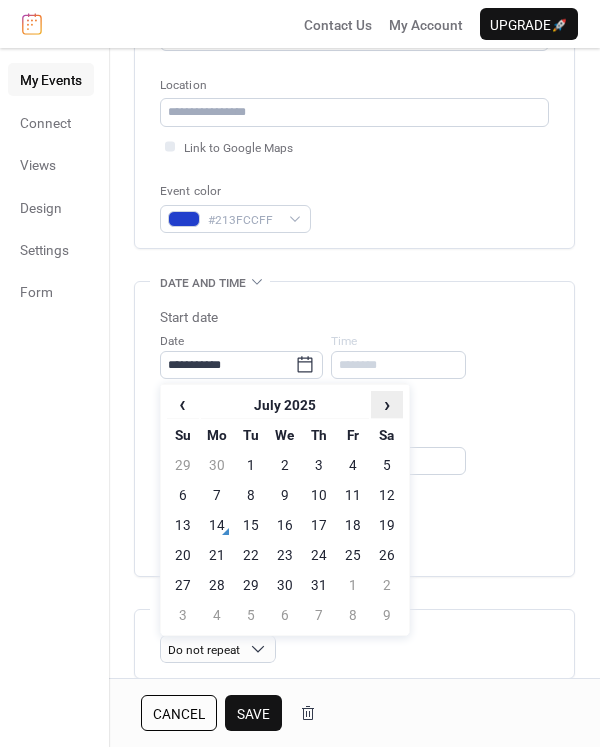 click on "›" at bounding box center [387, 404] 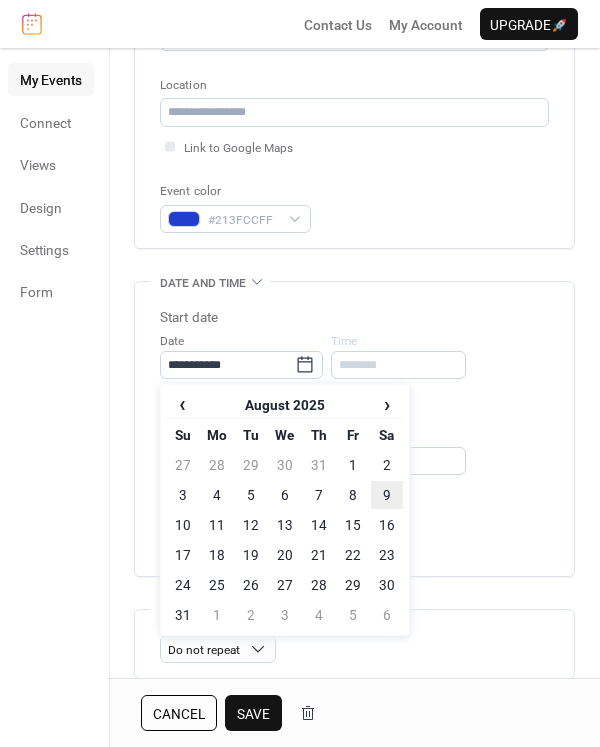 click on "9" at bounding box center [387, 495] 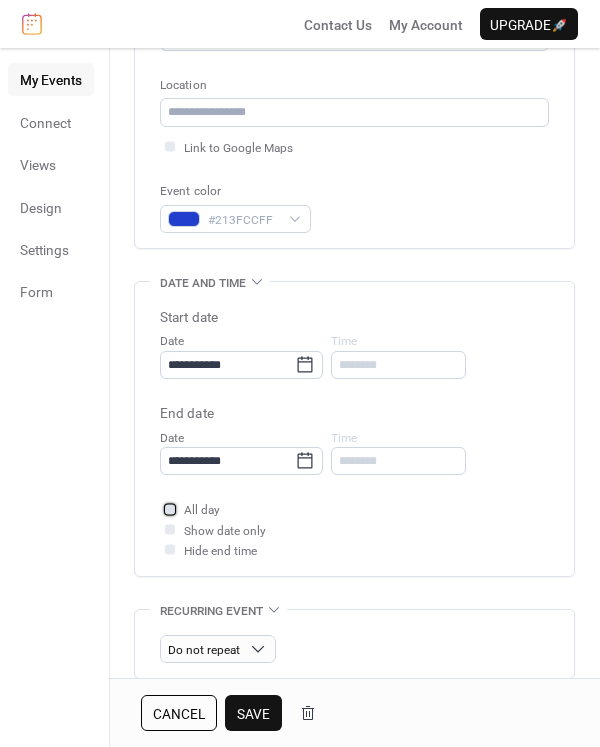 click at bounding box center (170, 509) 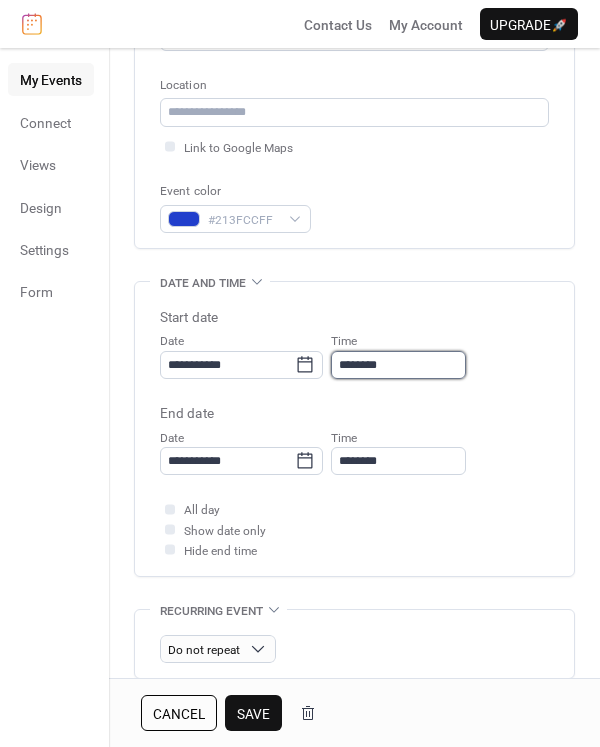 click on "********" at bounding box center [398, 365] 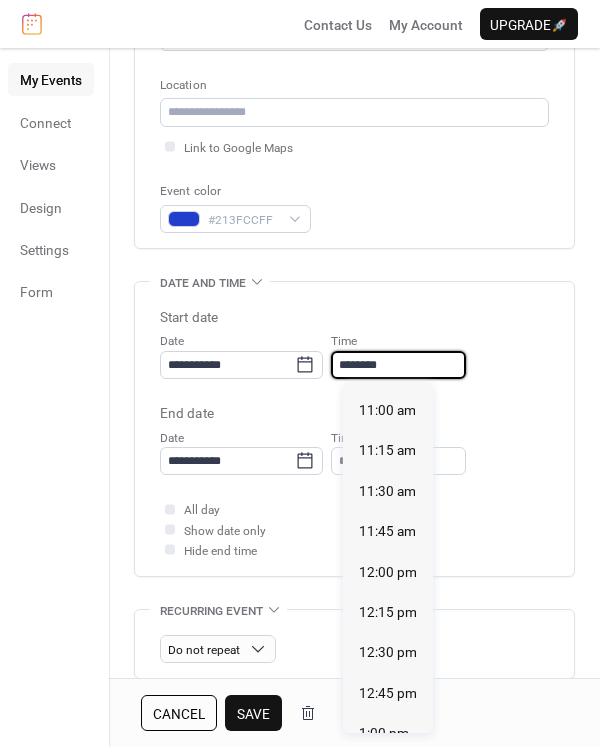 scroll, scrollTop: 1800, scrollLeft: 0, axis: vertical 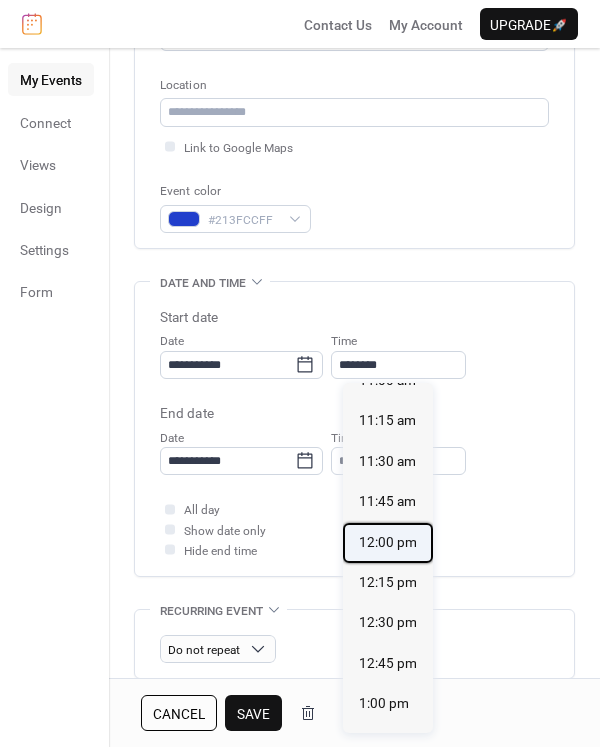 click on "12:00 pm" at bounding box center (388, 542) 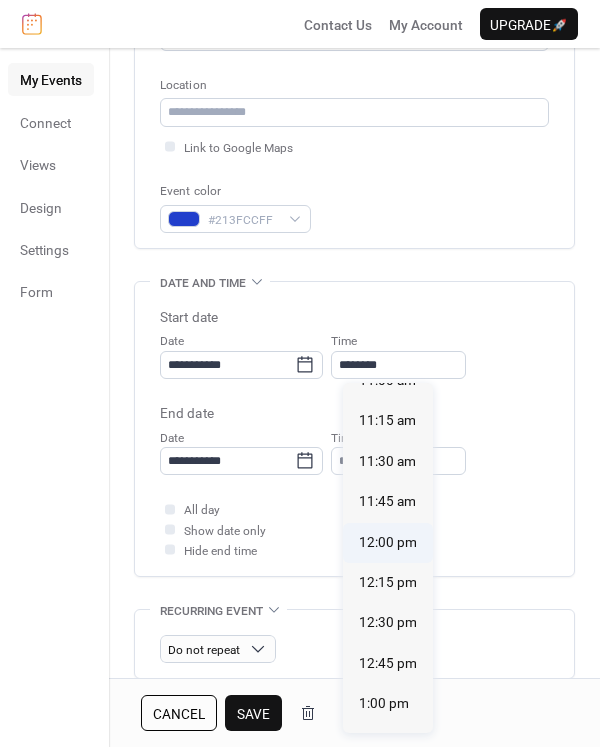 type on "********" 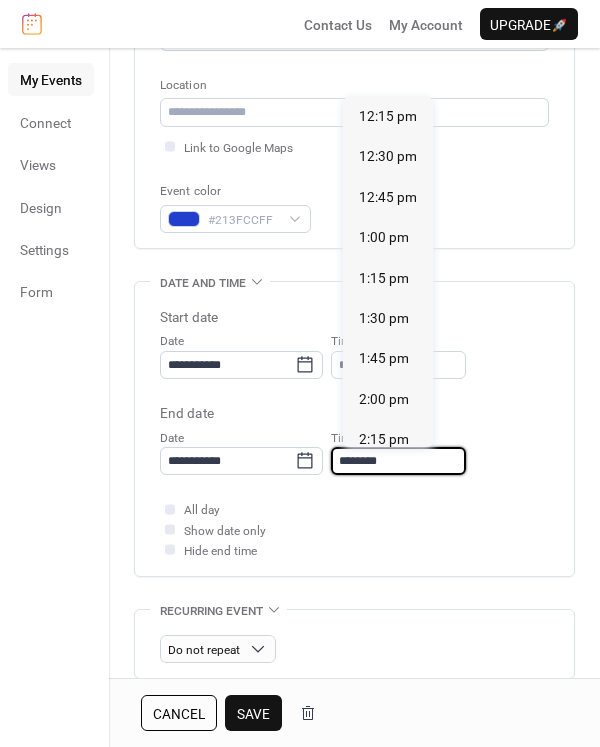 click on "********" at bounding box center [398, 461] 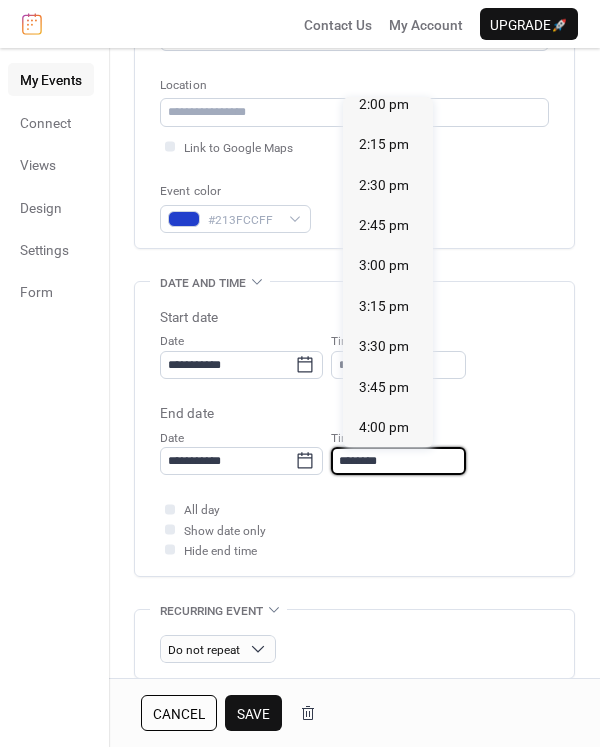 scroll, scrollTop: 300, scrollLeft: 0, axis: vertical 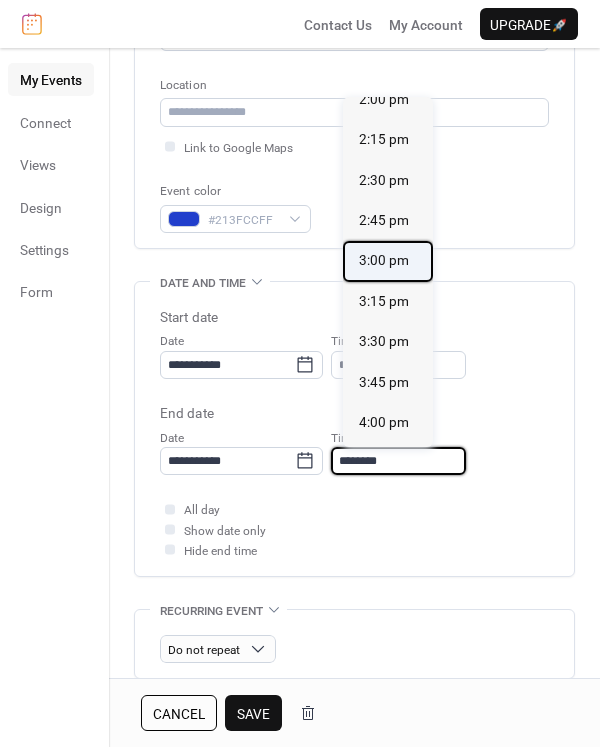 click on "3:00 pm" at bounding box center [384, 260] 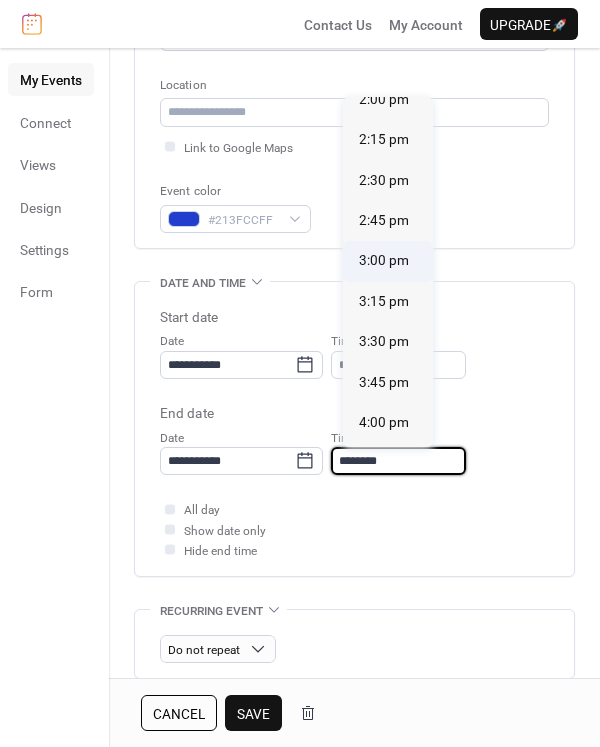 type on "*******" 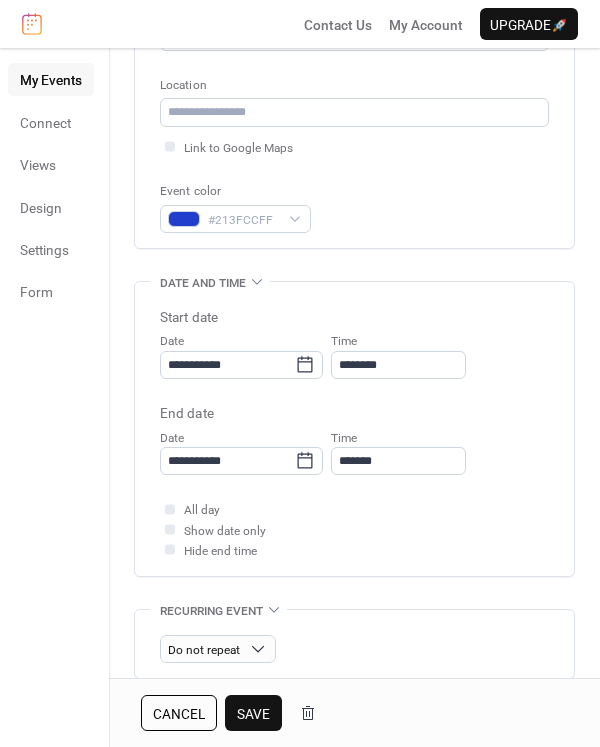 click on "All day Show date only Hide end time" at bounding box center [354, 529] 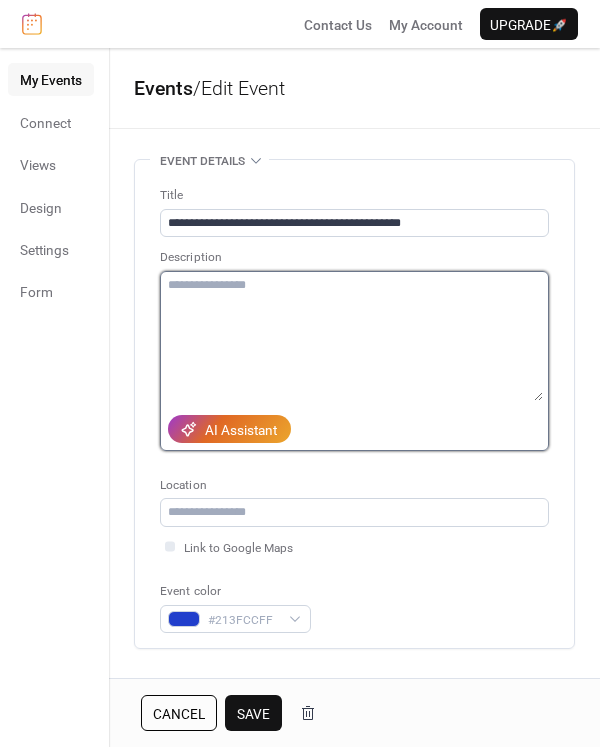 click at bounding box center [351, 336] 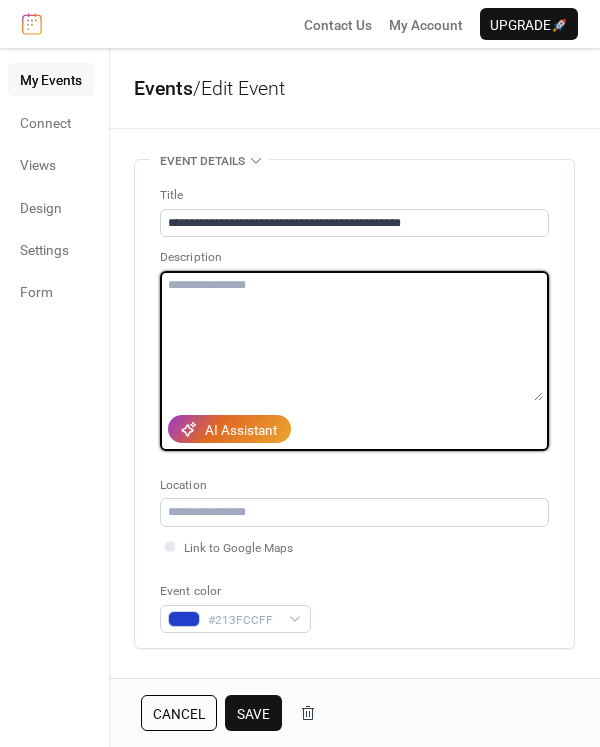 paste on "**********" 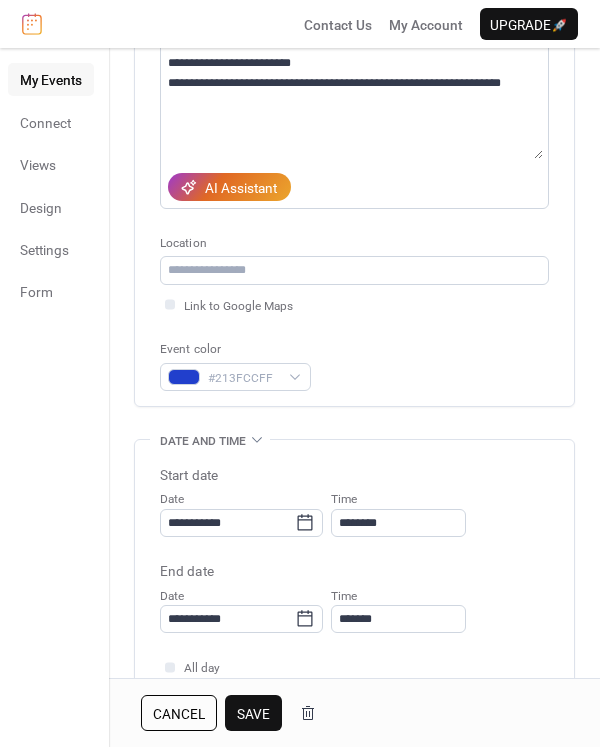 scroll, scrollTop: 100, scrollLeft: 0, axis: vertical 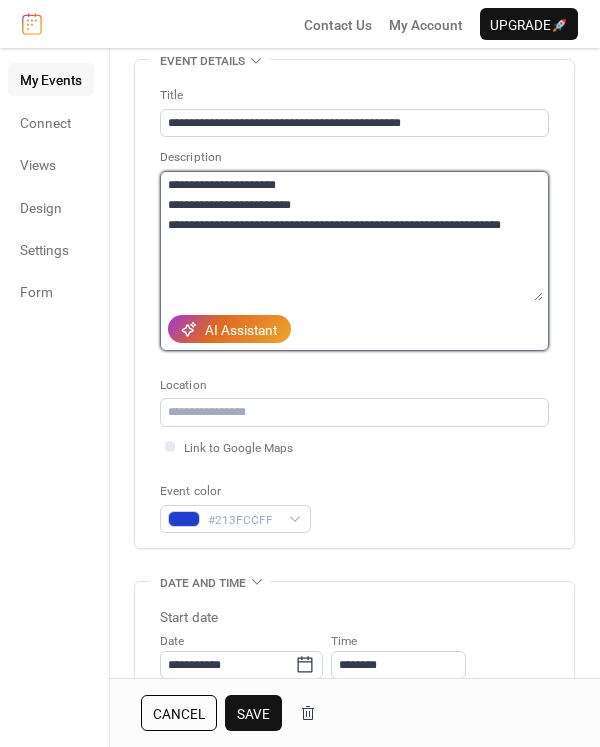 click on "**********" at bounding box center [351, 236] 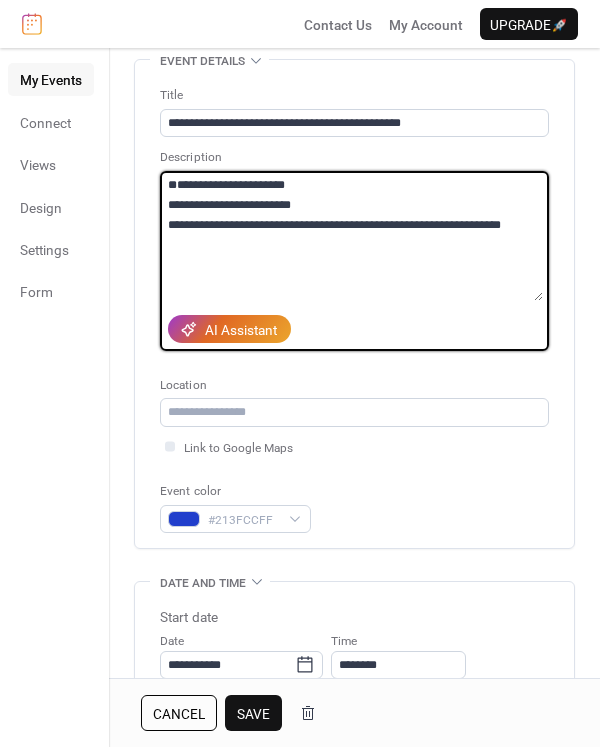 paste on "**********" 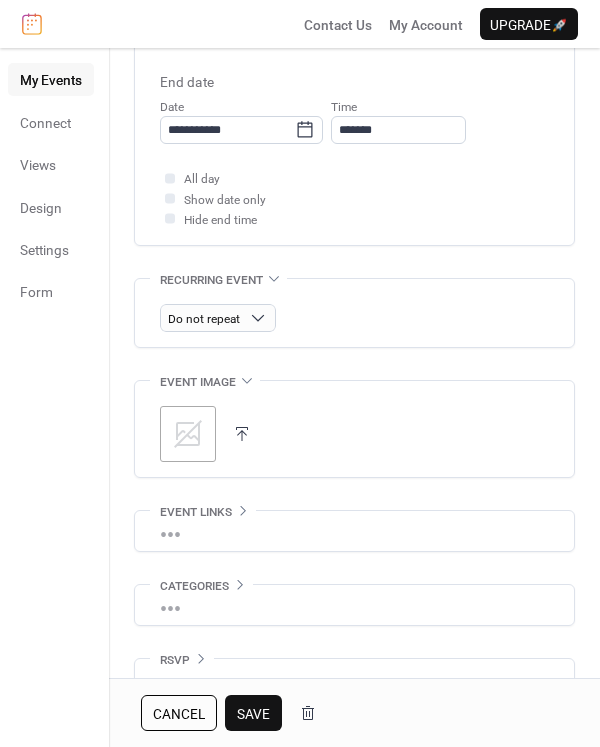scroll, scrollTop: 773, scrollLeft: 0, axis: vertical 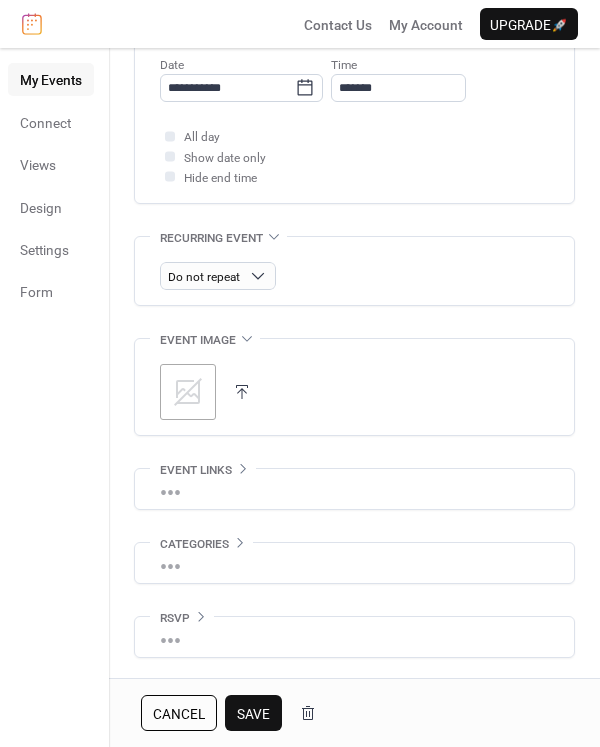 type on "**********" 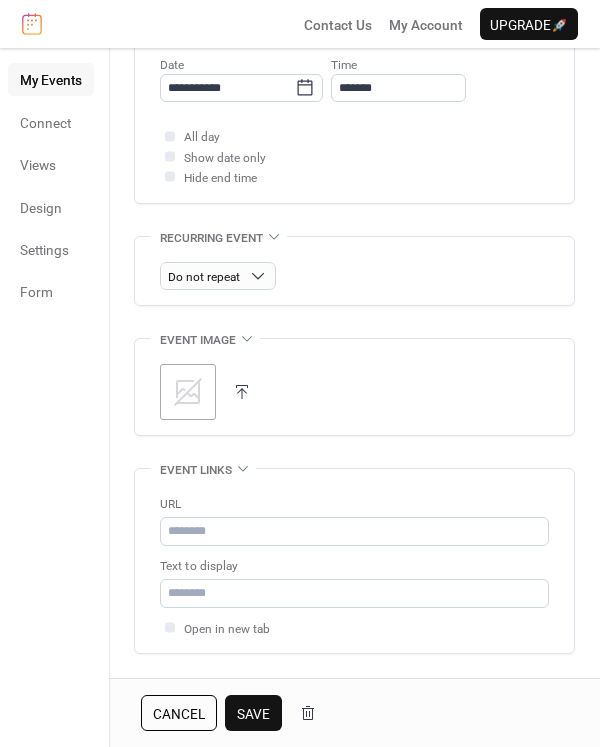 scroll, scrollTop: 773, scrollLeft: 0, axis: vertical 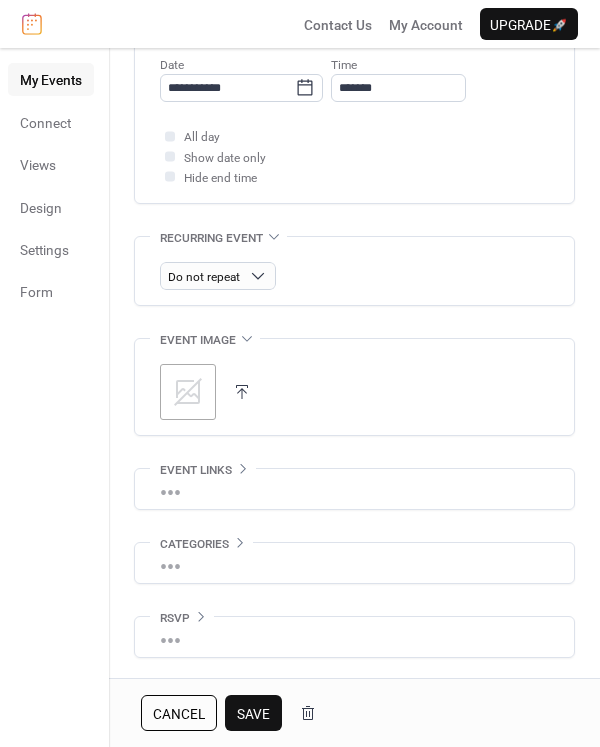 click on "•••" at bounding box center [354, 563] 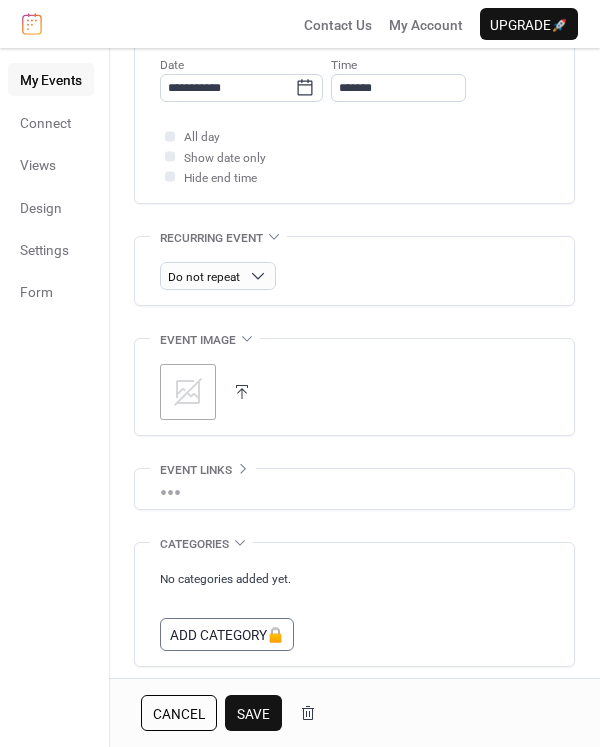 click on "Categories" at bounding box center [194, 544] 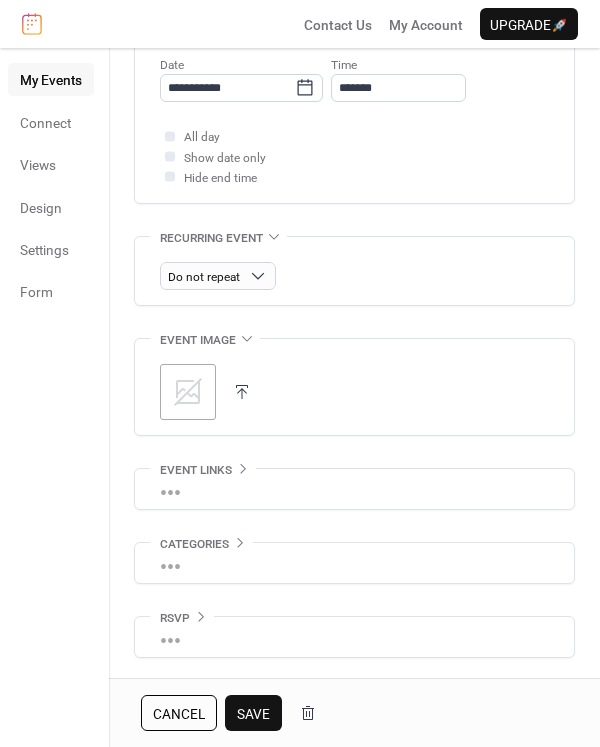 scroll, scrollTop: 773, scrollLeft: 0, axis: vertical 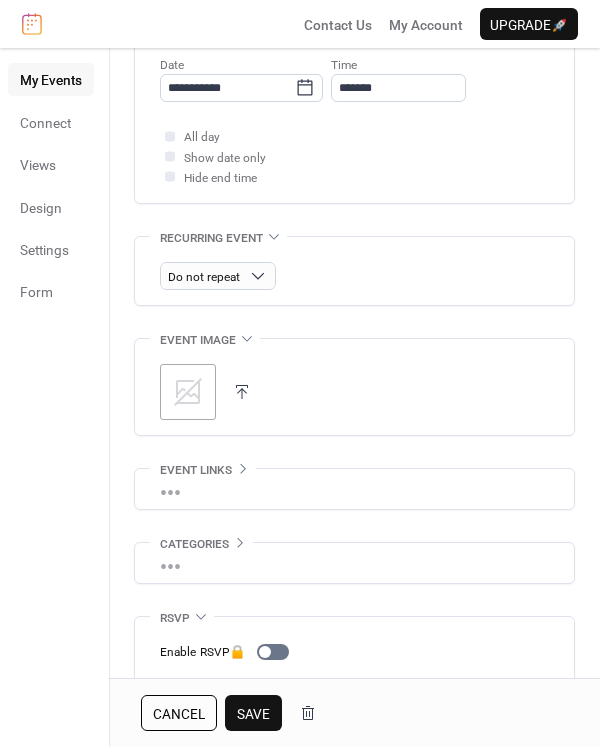 click on "RSVP" at bounding box center [175, 618] 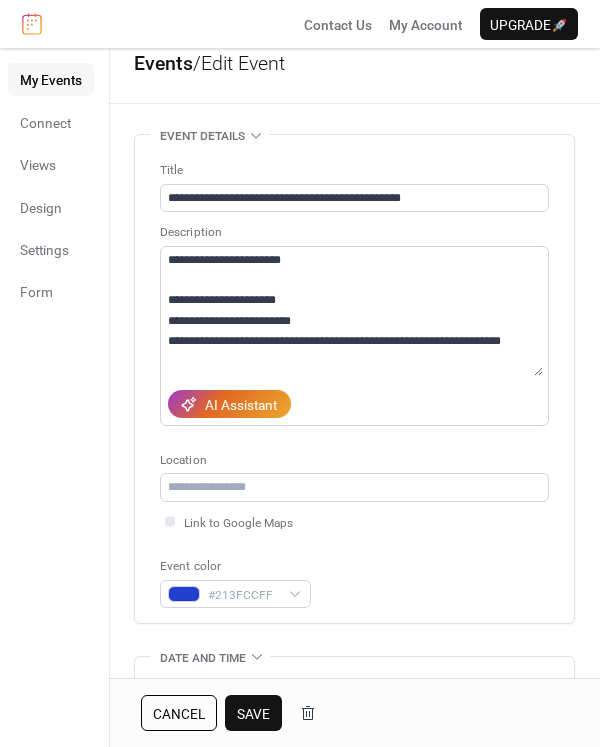 scroll, scrollTop: 0, scrollLeft: 0, axis: both 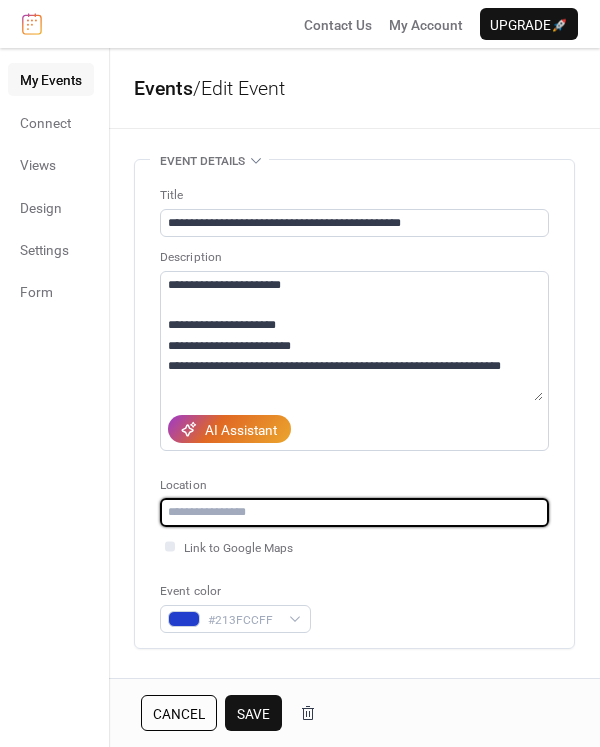 click at bounding box center (354, 512) 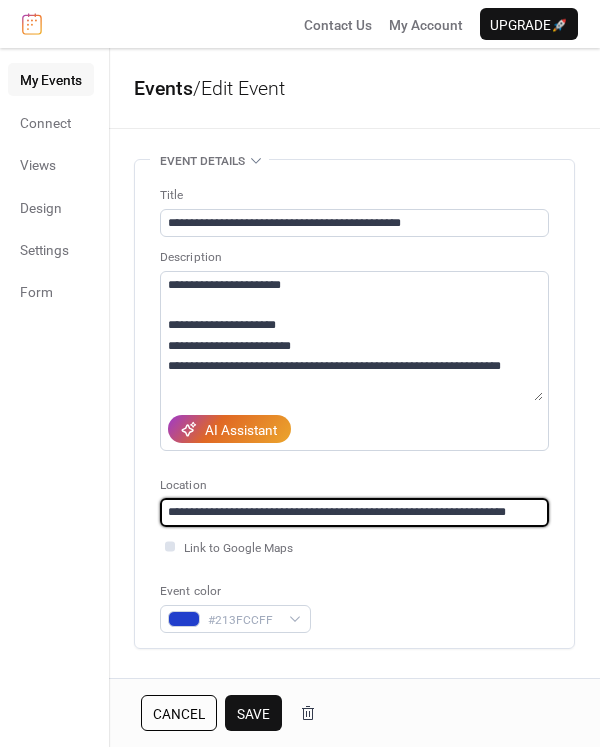 type on "**********" 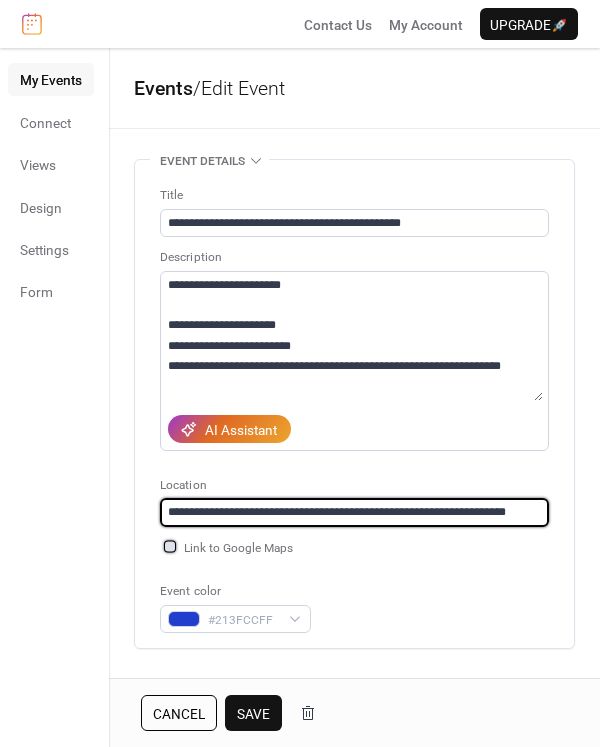 click at bounding box center (170, 546) 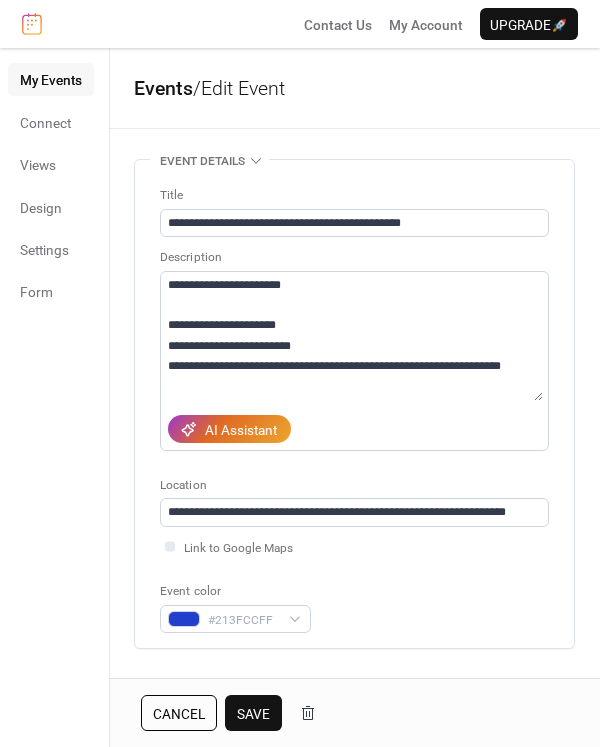 click on "Save" at bounding box center [253, 714] 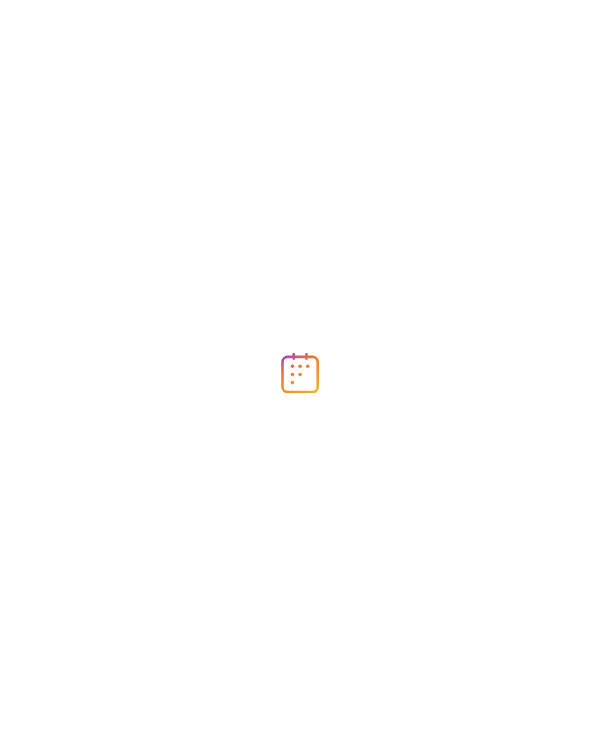 scroll, scrollTop: 0, scrollLeft: 0, axis: both 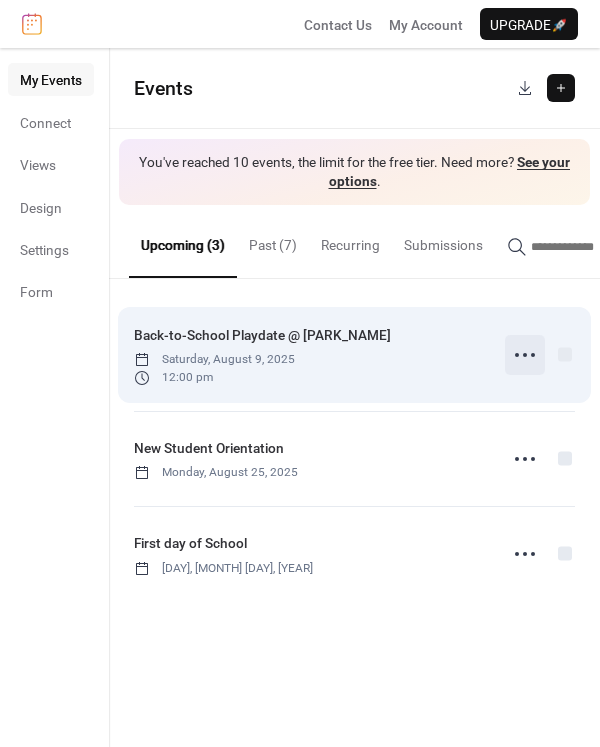 click 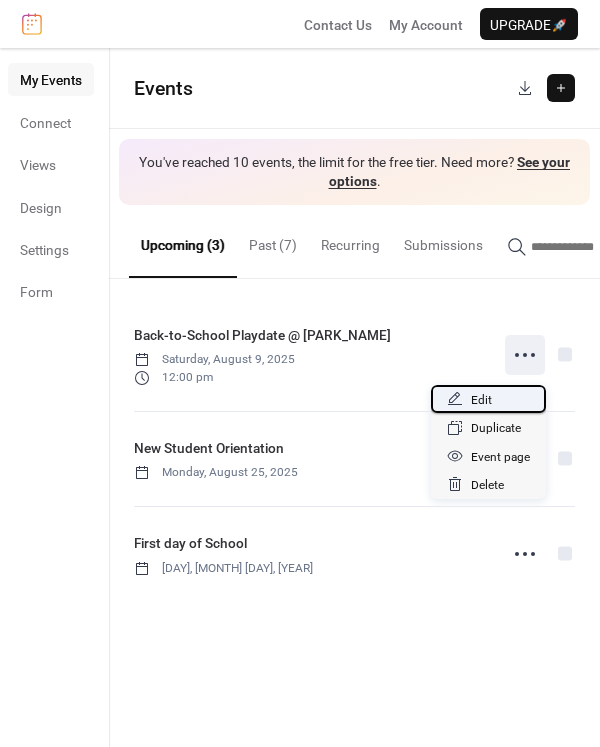 click on "Edit" at bounding box center (488, 399) 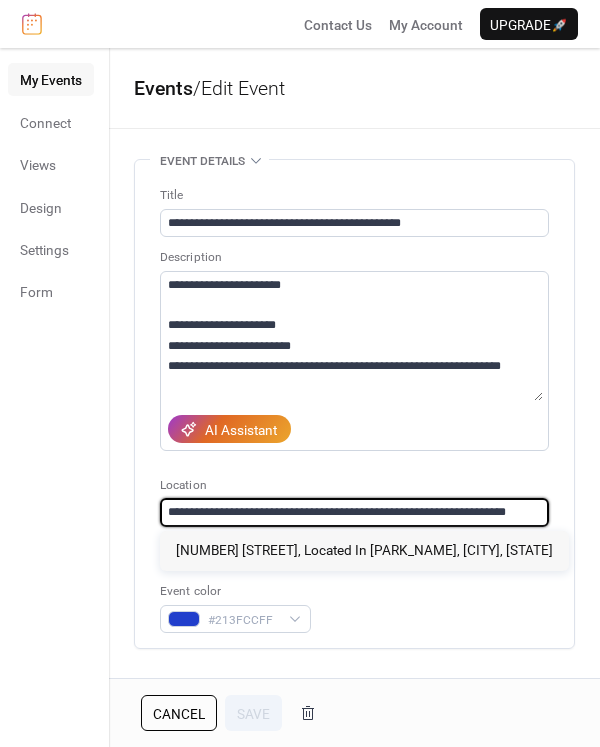 drag, startPoint x: 281, startPoint y: 512, endPoint x: 455, endPoint y: 510, distance: 174.01149 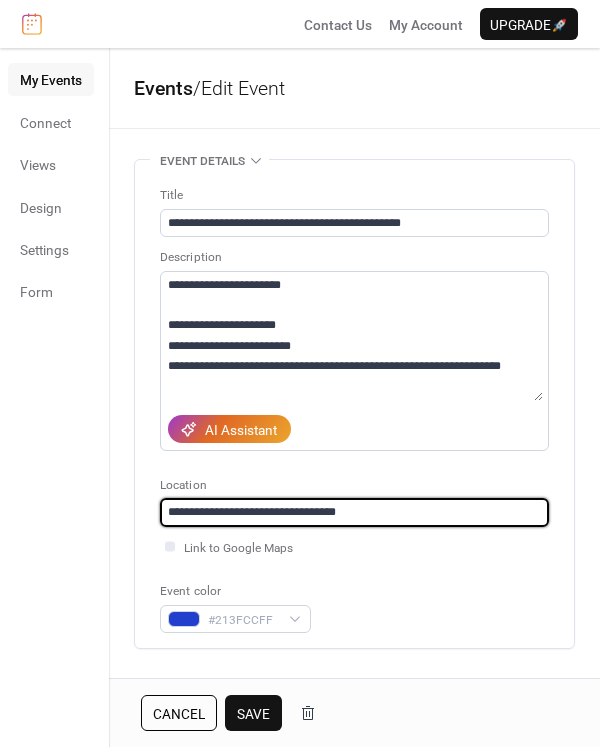 drag, startPoint x: 404, startPoint y: 516, endPoint x: 138, endPoint y: 504, distance: 266.27054 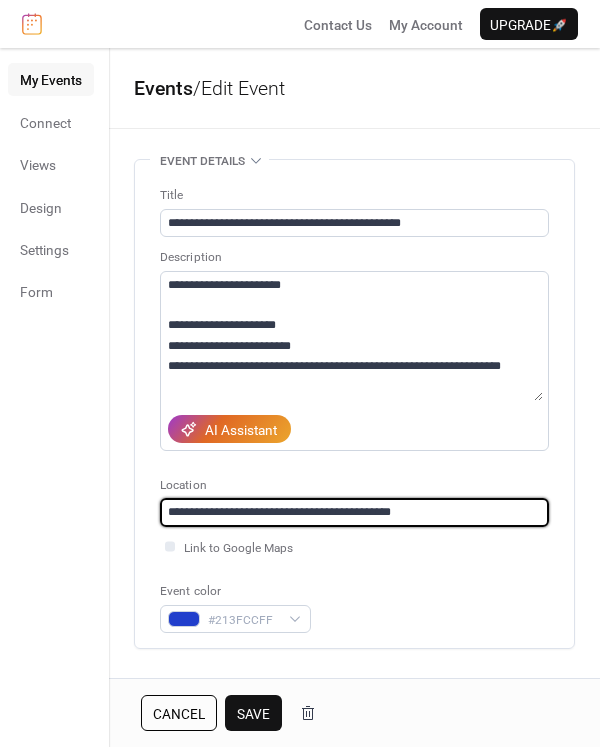 type on "**********" 